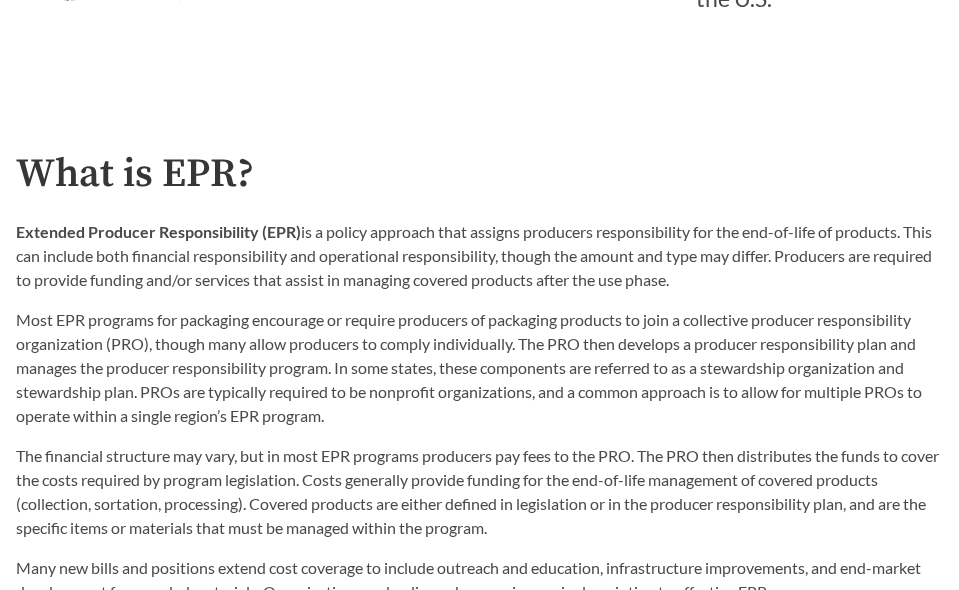 scroll, scrollTop: 800, scrollLeft: 0, axis: vertical 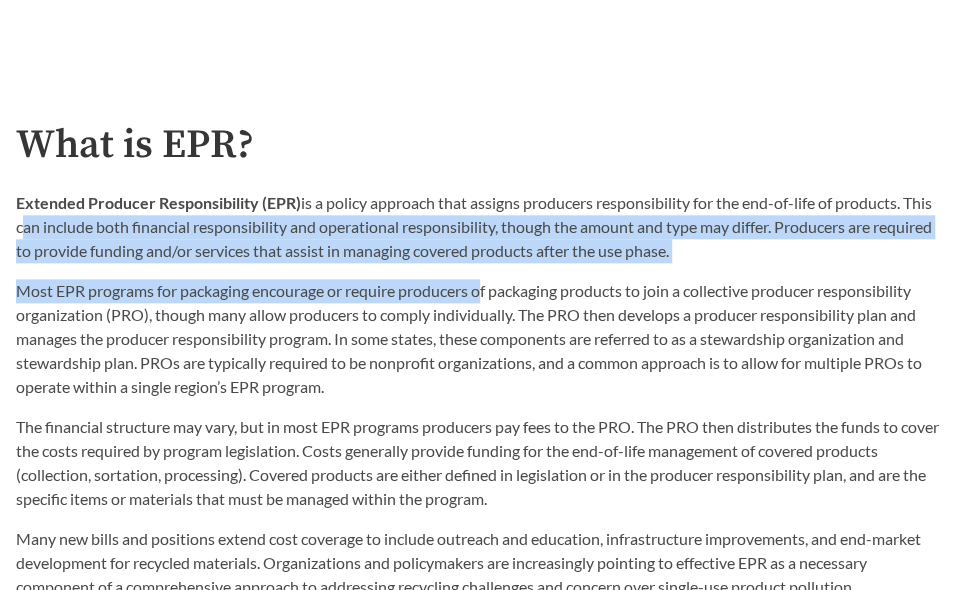 drag, startPoint x: 50, startPoint y: 233, endPoint x: 488, endPoint y: 274, distance: 439.91476 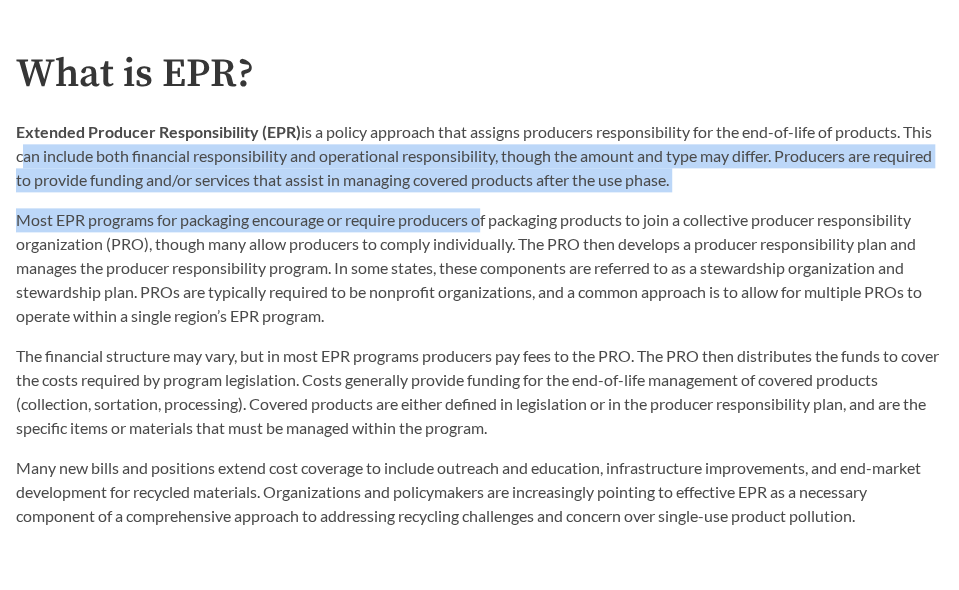 scroll, scrollTop: 900, scrollLeft: 0, axis: vertical 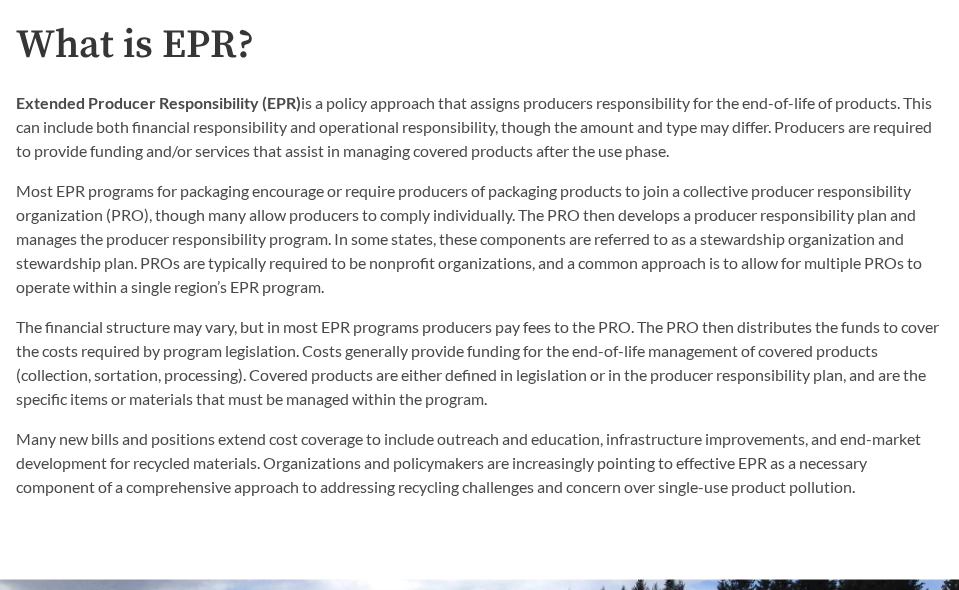 click on "Most EPR programs for packaging encourage or require producers of packaging products to join a collective producer responsibility organization (PRO), though many allow producers to comply individually. The PRO then develops a producer responsibility plan and manages the producer responsibility program. In some states, these components are referred to as a stewardship organization and stewardship plan. PROs are typically required to be nonprofit organizations, and a common approach is to allow for multiple PROs to operate within a single region’s EPR program." at bounding box center [479, 239] 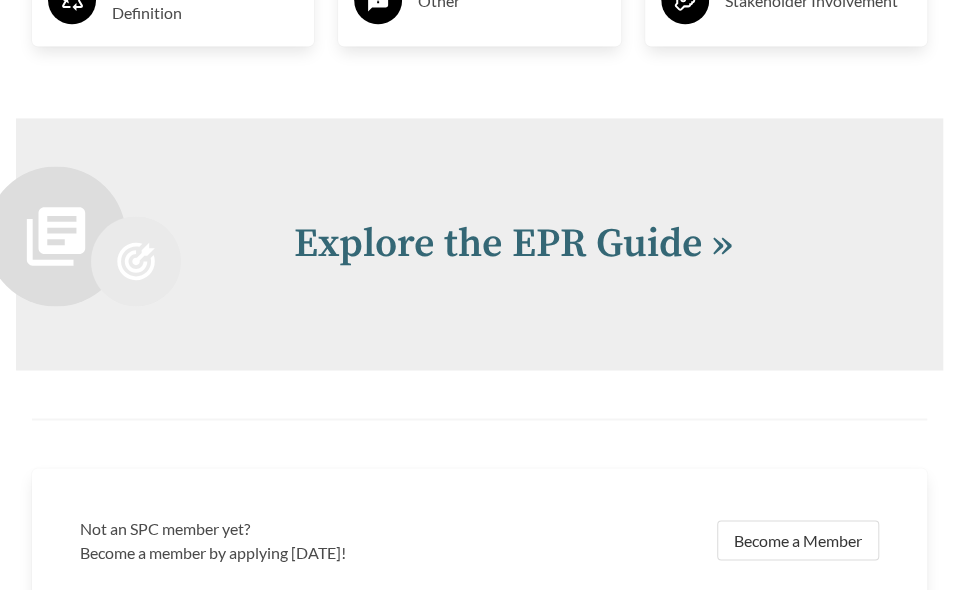 scroll, scrollTop: 3881, scrollLeft: 0, axis: vertical 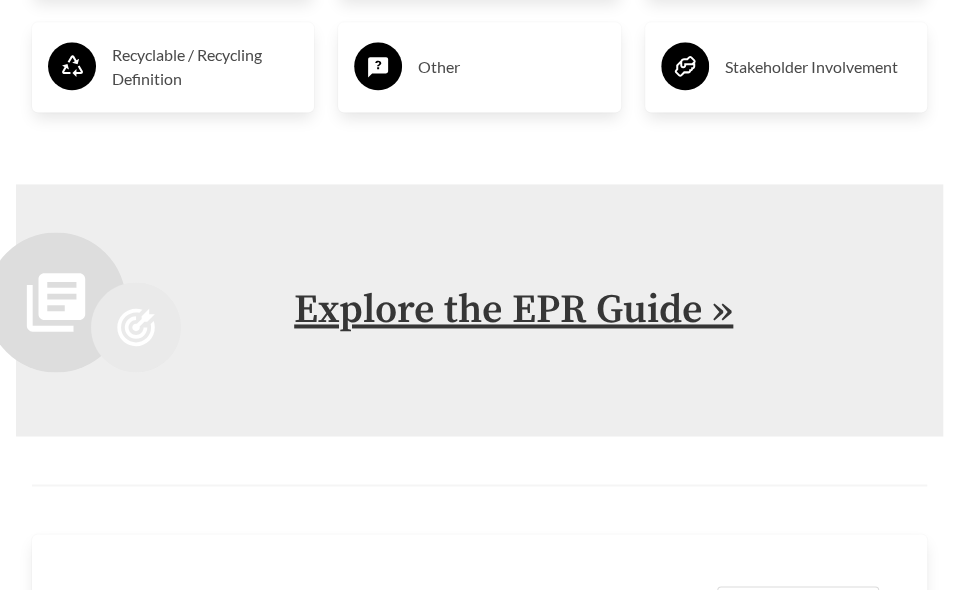 click on "Explore the EPR Guide »" at bounding box center [513, 310] 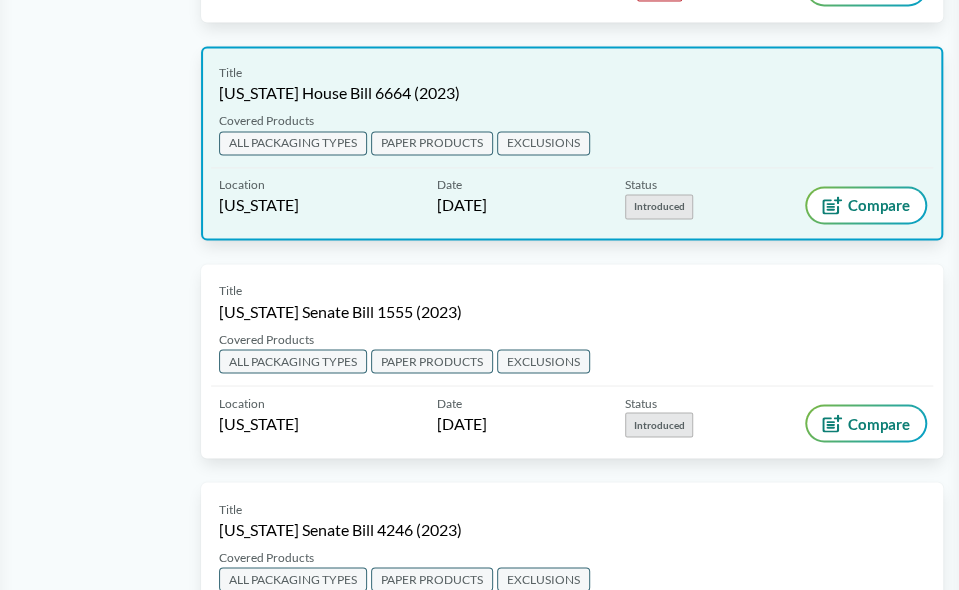 scroll, scrollTop: 9500, scrollLeft: 0, axis: vertical 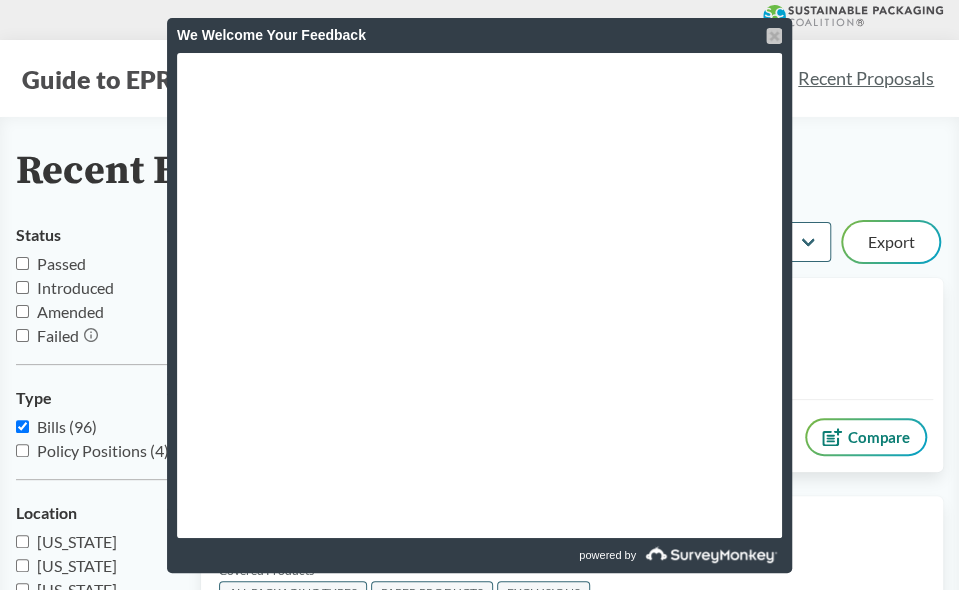 click at bounding box center [774, 36] 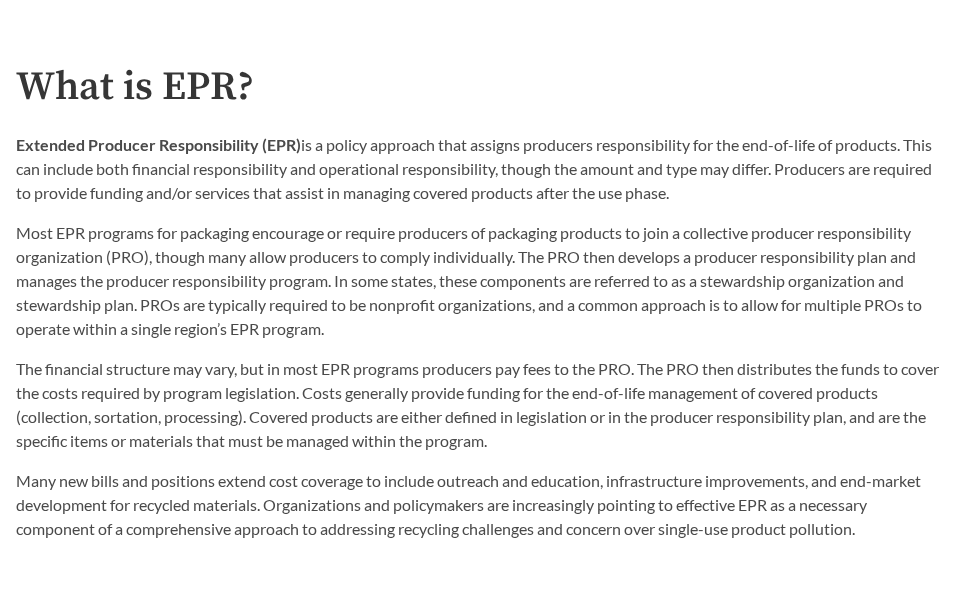 scroll, scrollTop: 900, scrollLeft: 0, axis: vertical 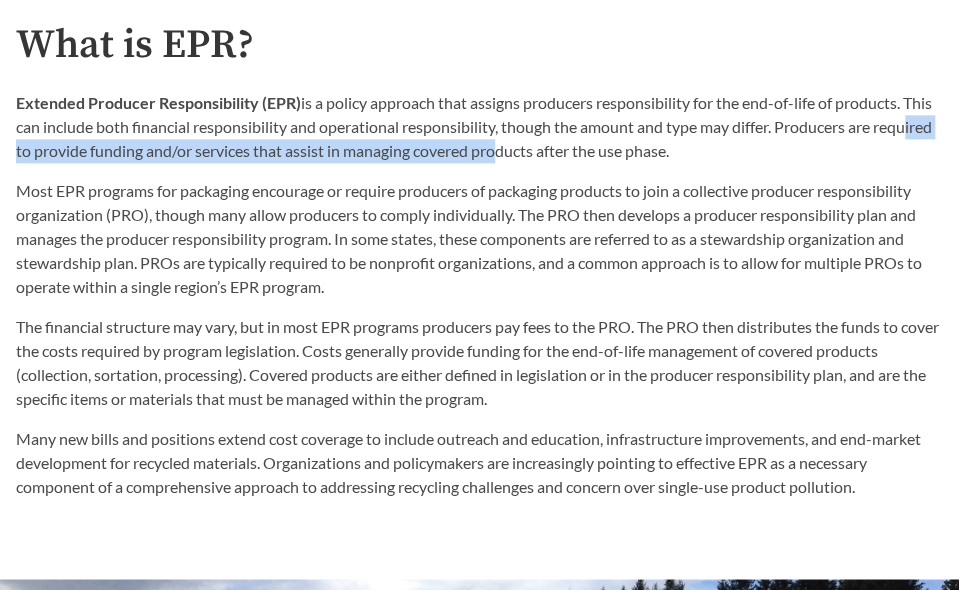 drag, startPoint x: 40, startPoint y: 145, endPoint x: 556, endPoint y: 148, distance: 516.0087 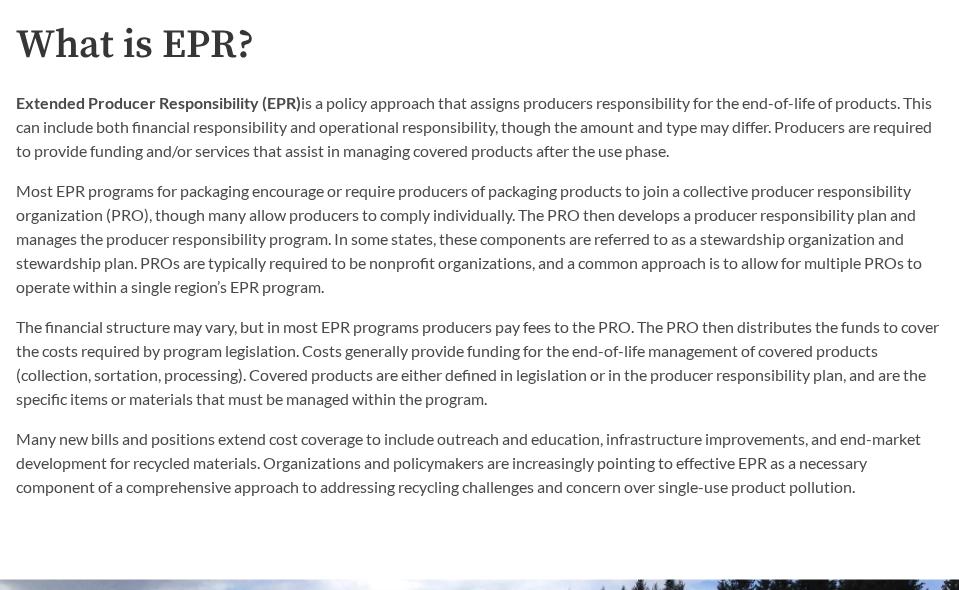 click on "What is EPR? Extended Producer Responsibility (EPR)  is a policy approach that assigns producers responsibility for the end-of-life of products. This can include both financial responsibility and operational responsibility, though the amount and type may differ. Producers are required to provide funding and/or services that assist in managing covered products after the use phase.
Most EPR programs for packaging encourage or require producers of packaging products to join a collective producer responsibility organization (PRO), though many allow producers to comply individually. The PRO then develops a producer responsibility plan and manages the producer responsibility program. In some states, these components are referred to as a stewardship organization and stewardship plan. PROs are typically required to be nonprofit organizations, and a common approach is to allow for multiple PROs to operate within a single region’s EPR program." at bounding box center (479, 261) 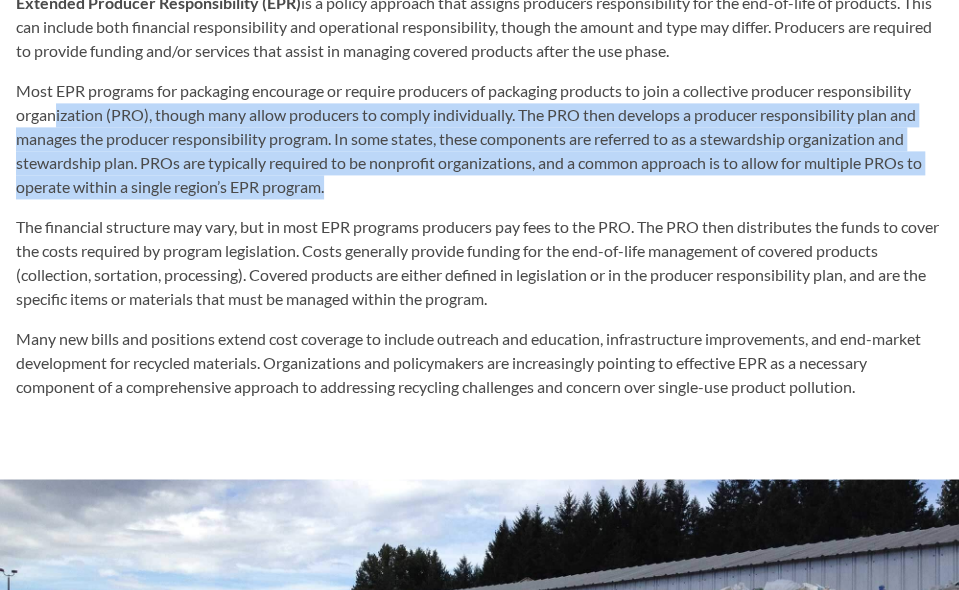 drag, startPoint x: 55, startPoint y: 113, endPoint x: 524, endPoint y: 185, distance: 474.49448 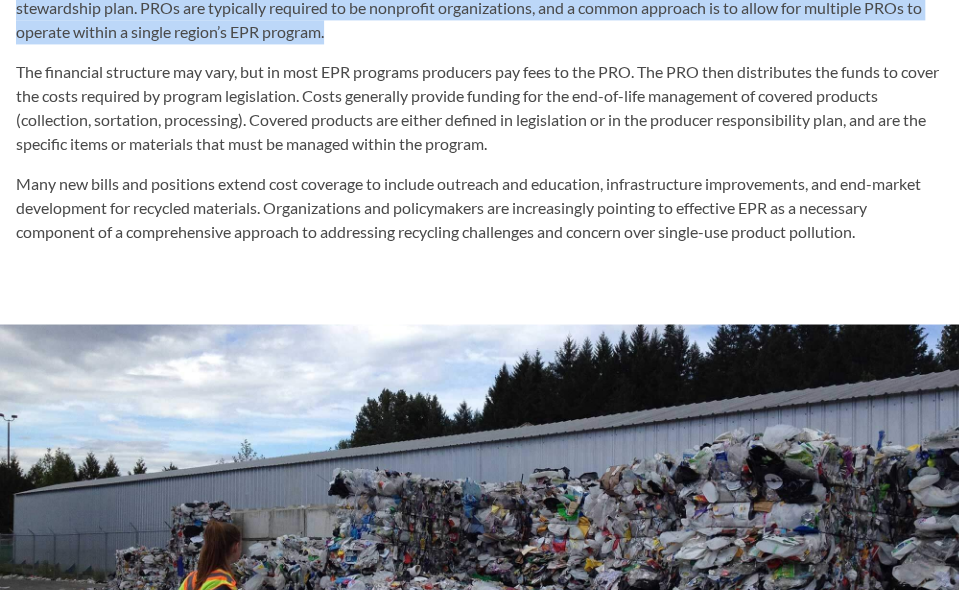 scroll, scrollTop: 1200, scrollLeft: 0, axis: vertical 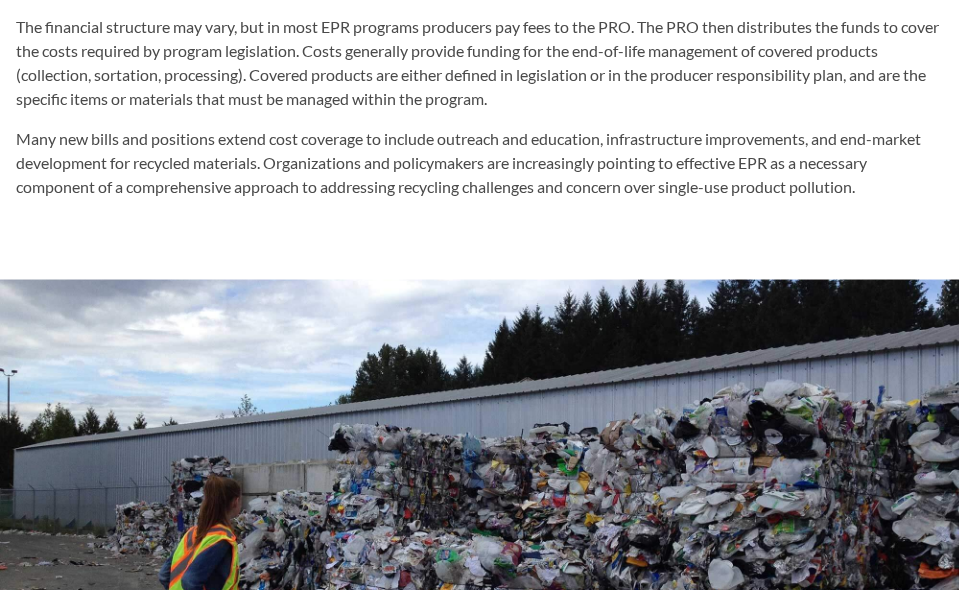click on "Many new bills and positions extend cost coverage to include outreach and education, infrastructure improvements, and end-market development for recycled materials. Organizations and policymakers are increasingly pointing to effective EPR as a necessary component of a comprehensive approach to addressing recycling challenges and concern over single-use product pollution." at bounding box center (479, 163) 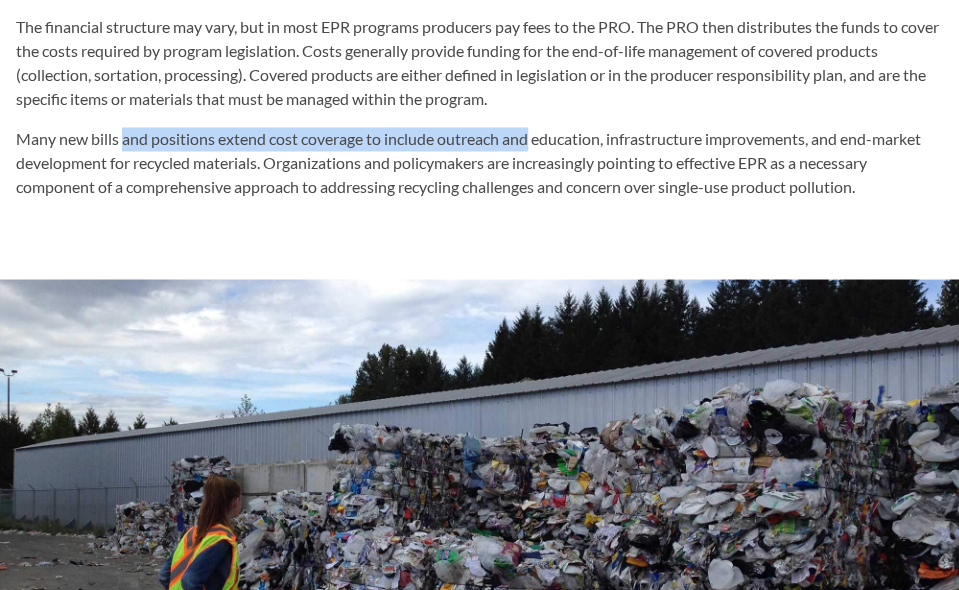 drag, startPoint x: 244, startPoint y: 130, endPoint x: 528, endPoint y: 143, distance: 284.2974 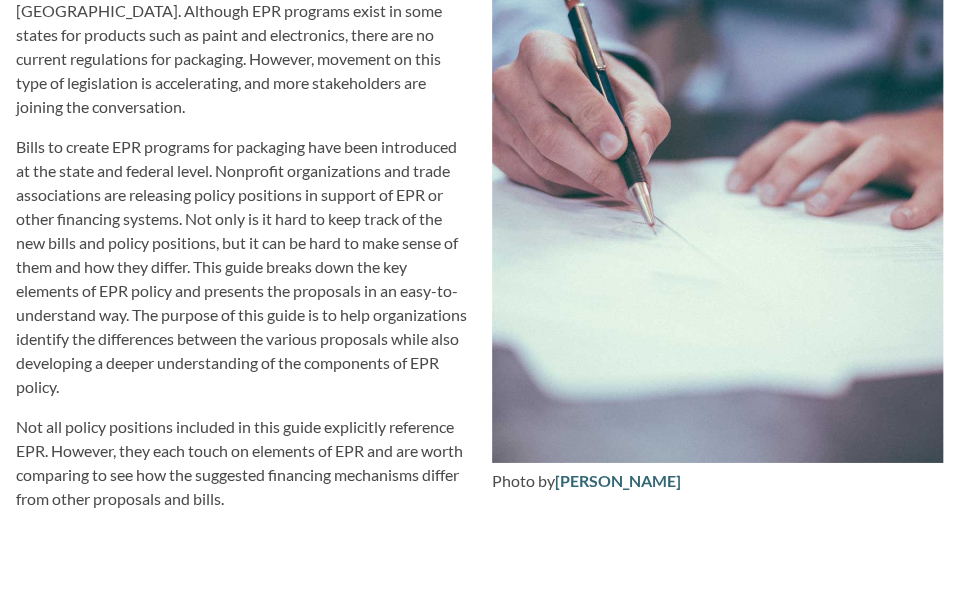 scroll, scrollTop: 2300, scrollLeft: 0, axis: vertical 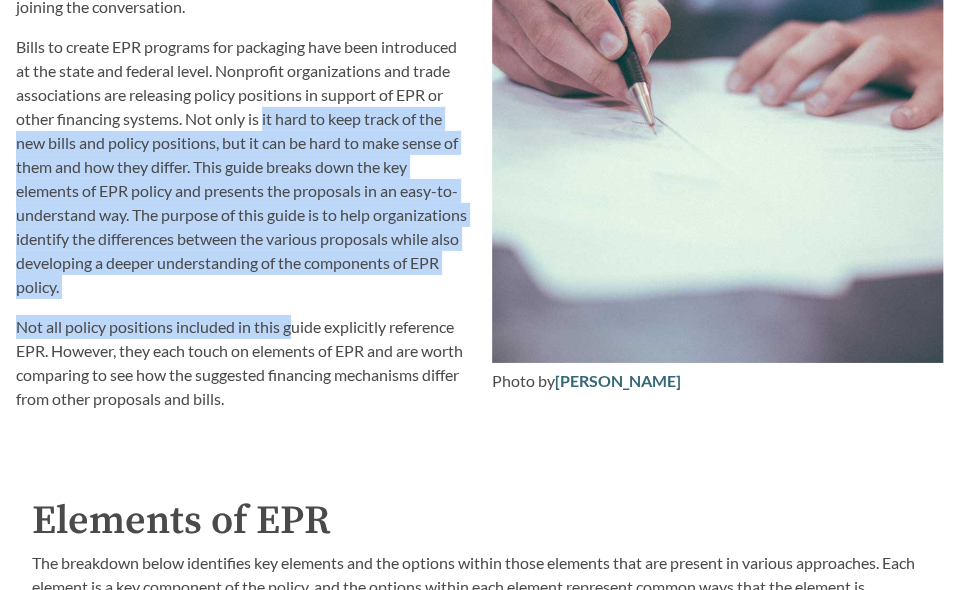 drag, startPoint x: 264, startPoint y: 95, endPoint x: 296, endPoint y: 297, distance: 204.51895 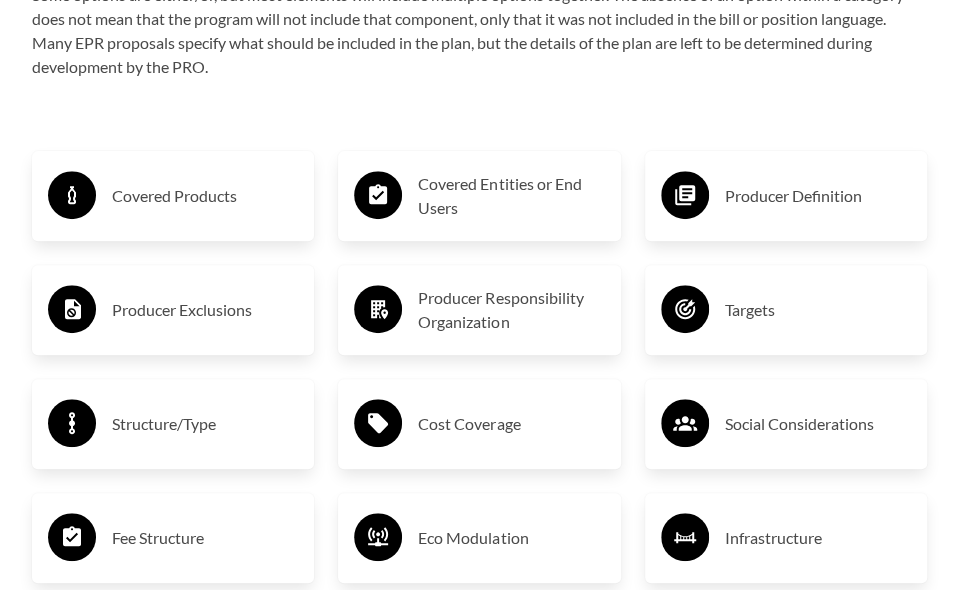 scroll, scrollTop: 3100, scrollLeft: 0, axis: vertical 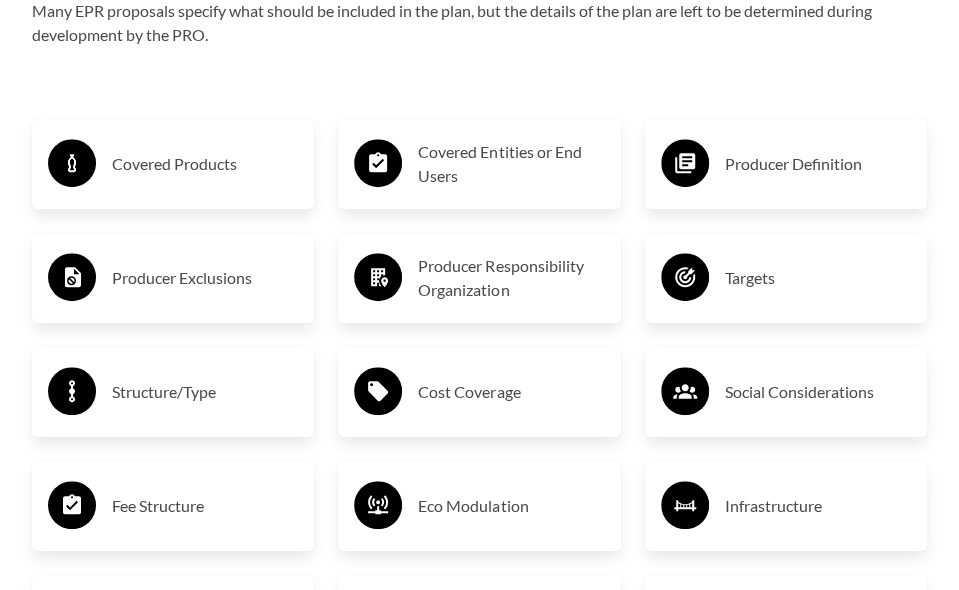 click on "Covered Entities or End Users" at bounding box center (511, 164) 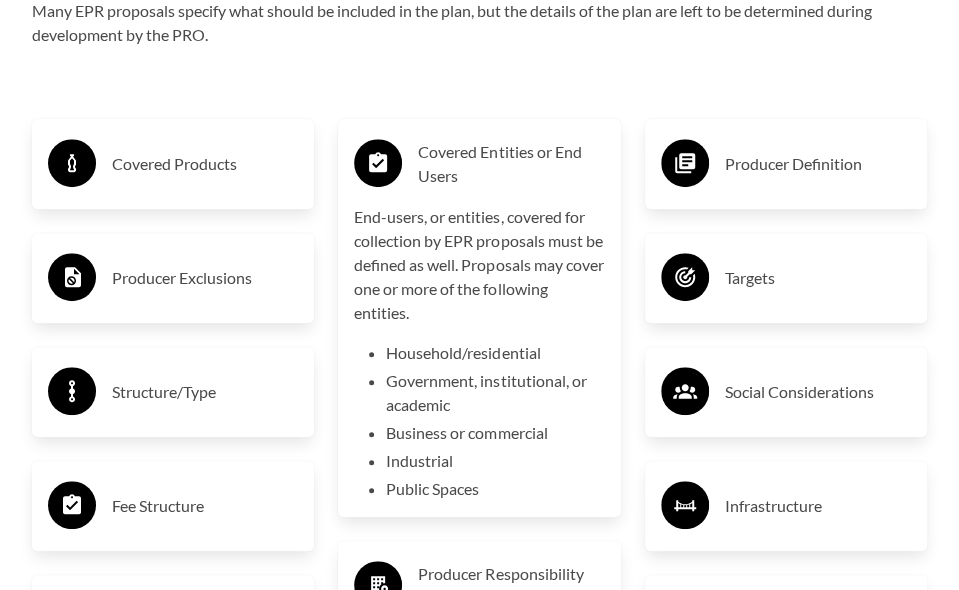 click on "Covered Entities or End Users" at bounding box center (511, 164) 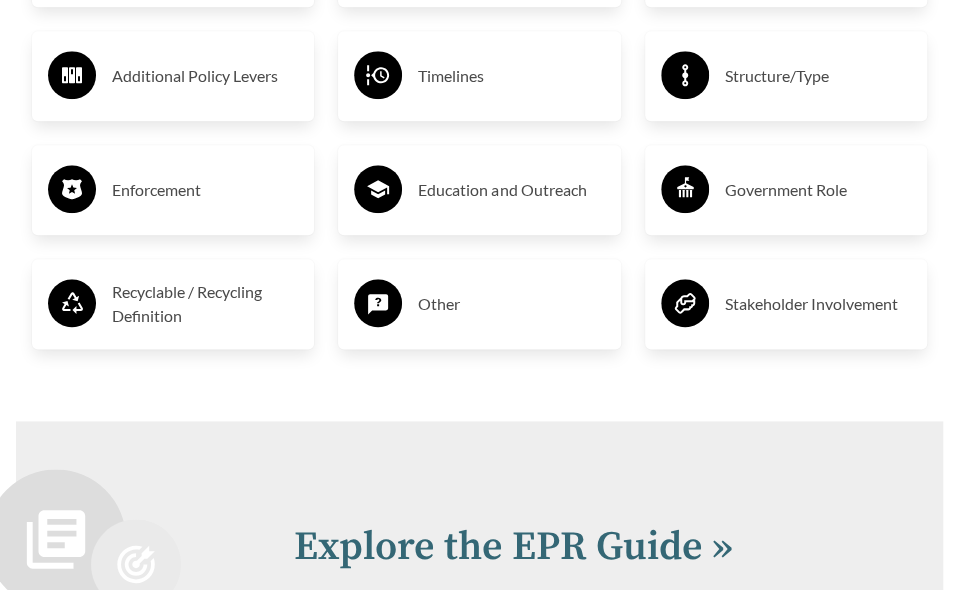 scroll, scrollTop: 3700, scrollLeft: 0, axis: vertical 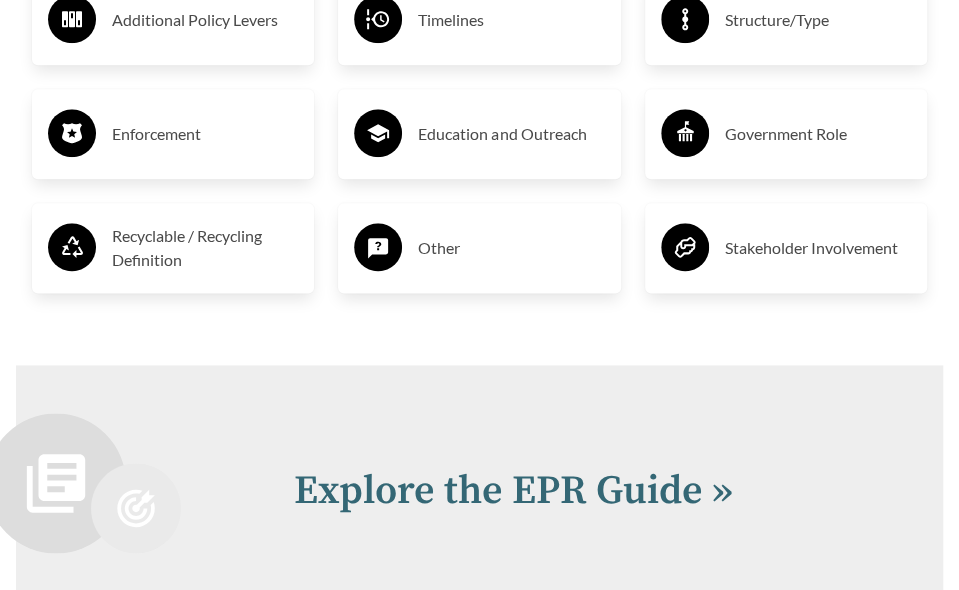 click on "Education and Outreach" at bounding box center (511, 134) 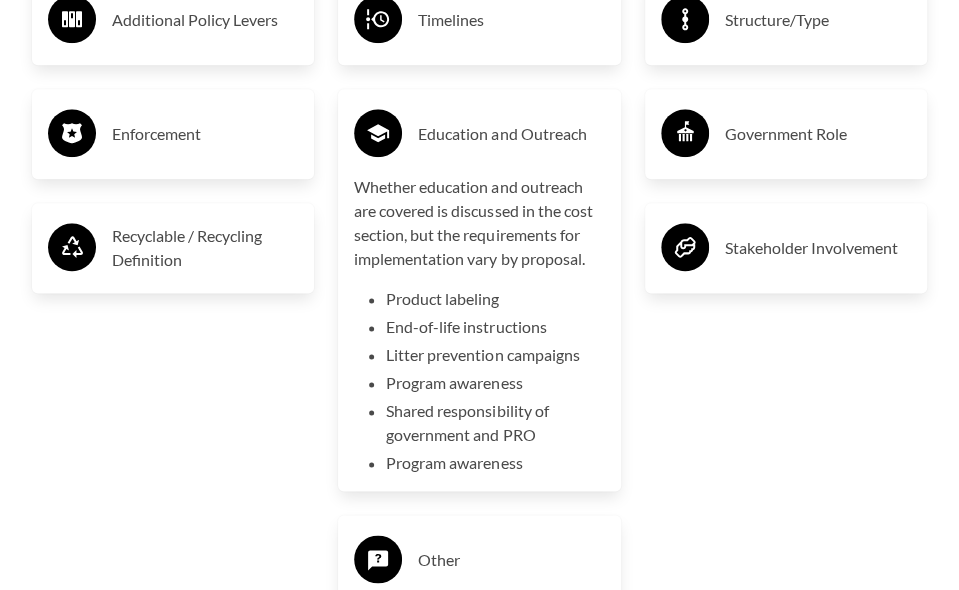 click on "Education and Outreach" at bounding box center (511, 134) 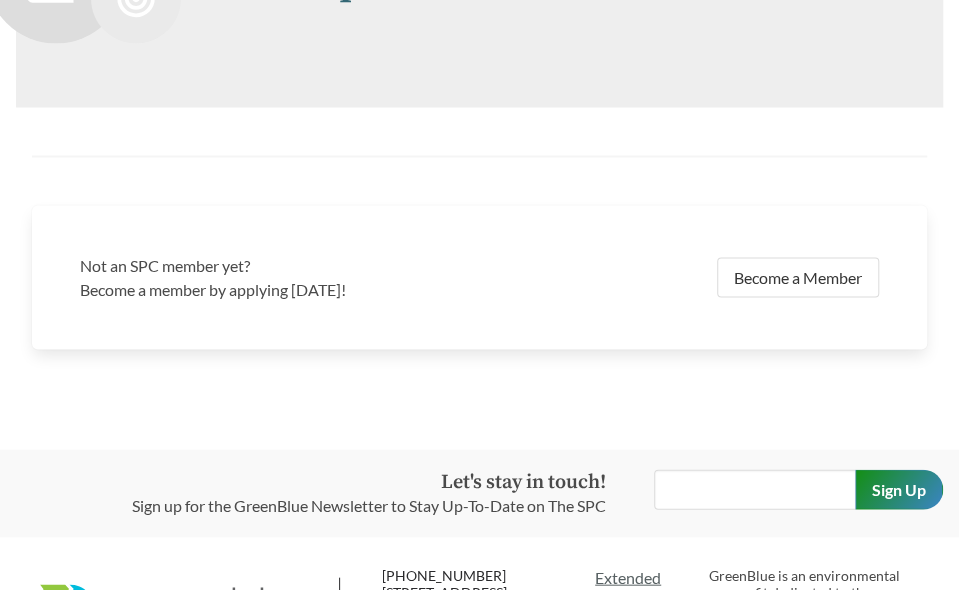 scroll, scrollTop: 4281, scrollLeft: 0, axis: vertical 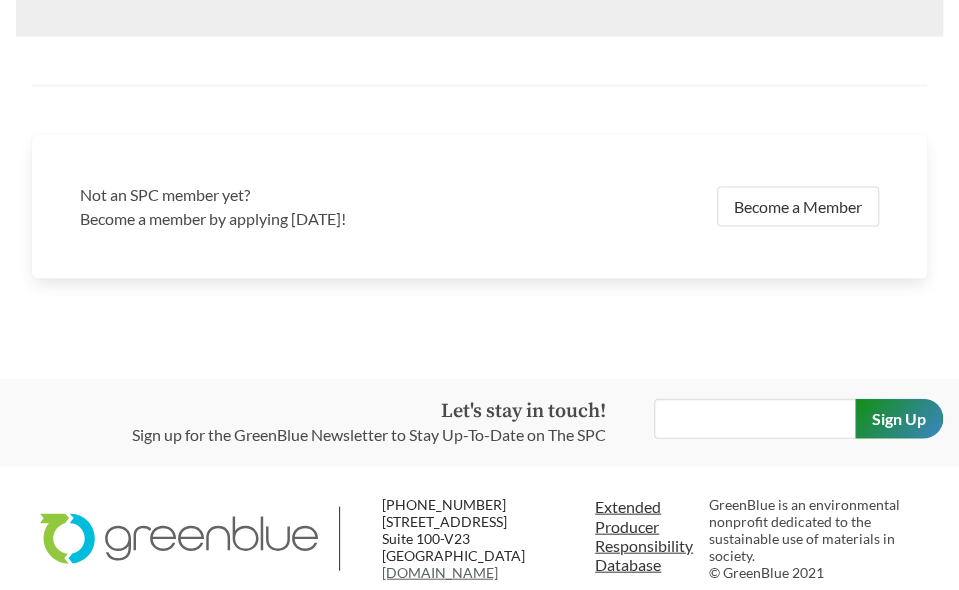 click on "Extended Producer Responsibility Database" at bounding box center [644, 534] 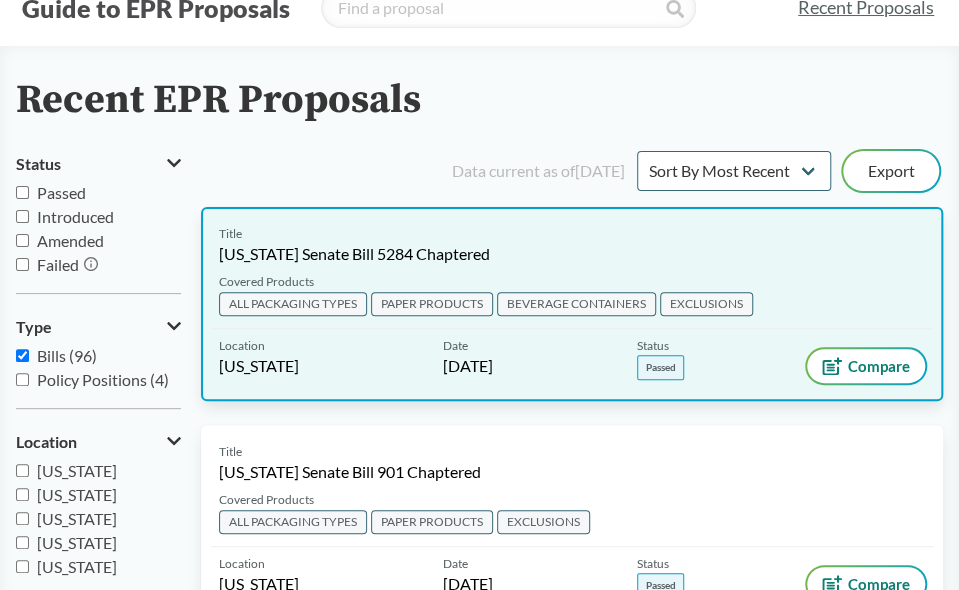 scroll, scrollTop: 100, scrollLeft: 0, axis: vertical 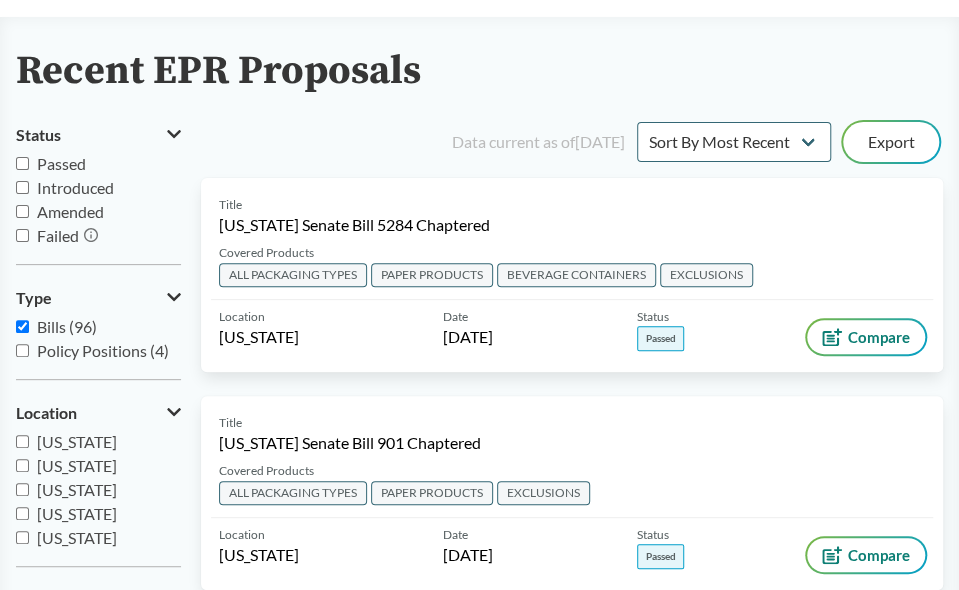 click on "Passed" at bounding box center [22, 163] 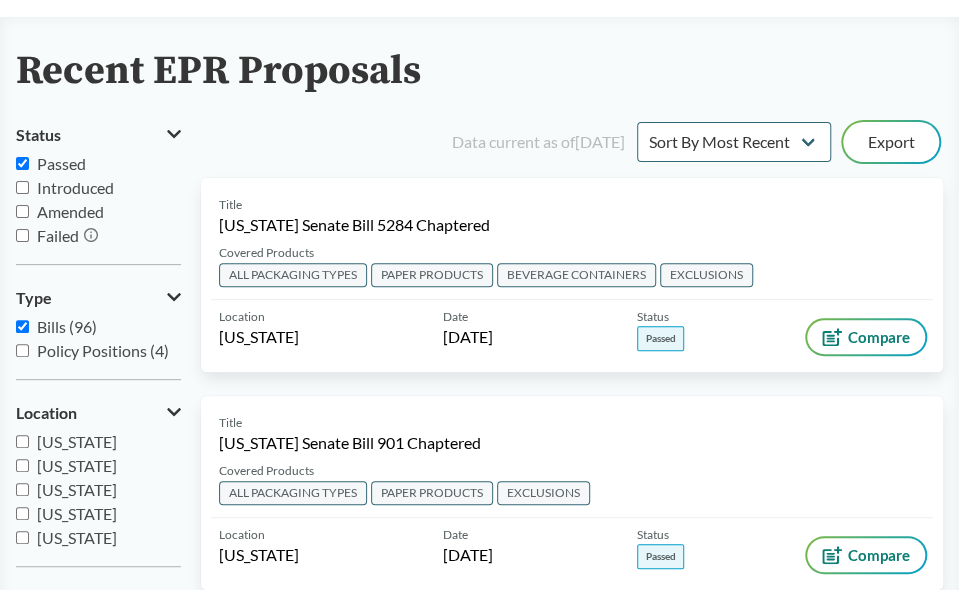 checkbox on "true" 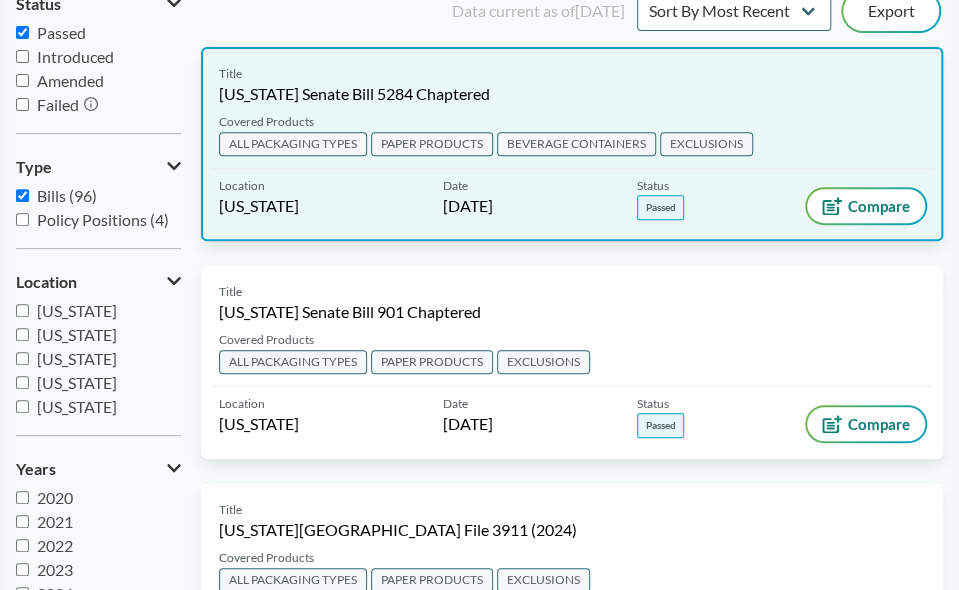 scroll, scrollTop: 200, scrollLeft: 0, axis: vertical 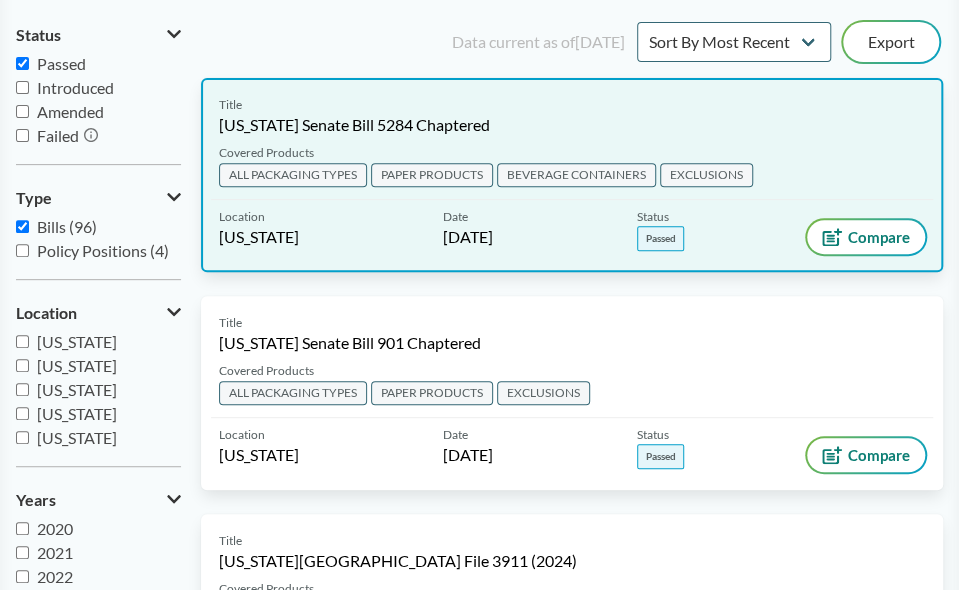 click on "[US_STATE] Senate Bill 5284 Chaptered" at bounding box center [354, 125] 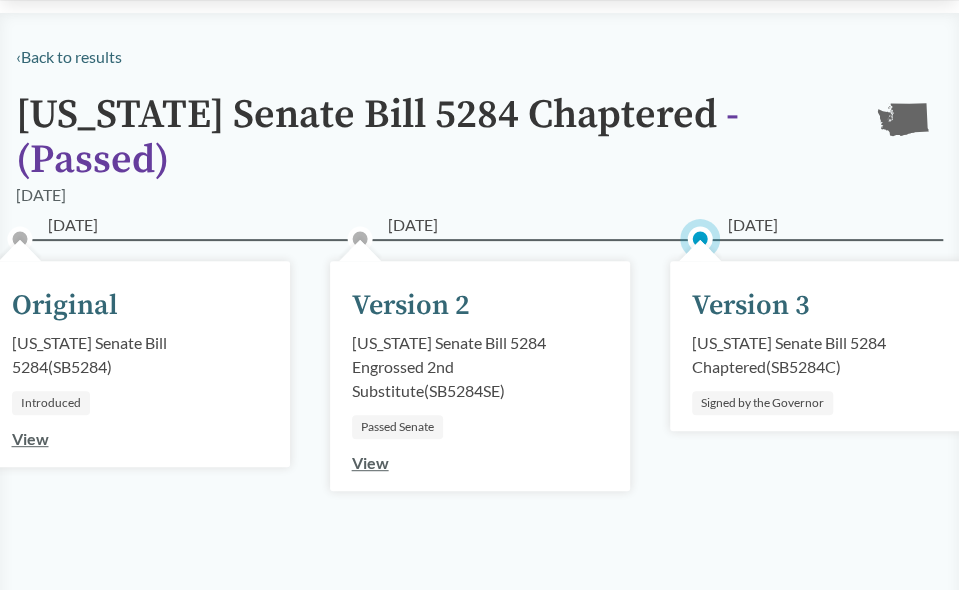 scroll, scrollTop: 200, scrollLeft: 0, axis: vertical 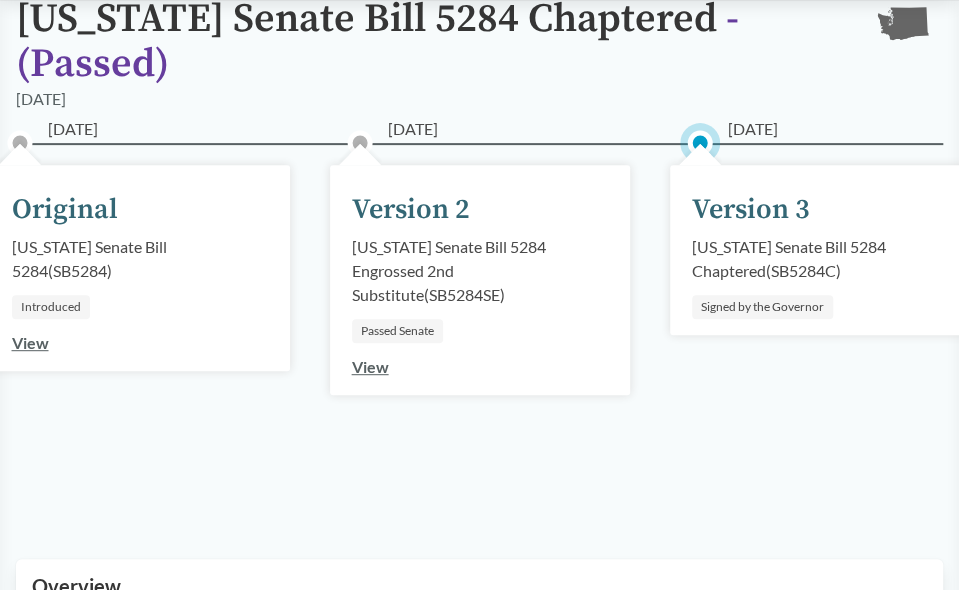 click on "Version 3" at bounding box center [751, 210] 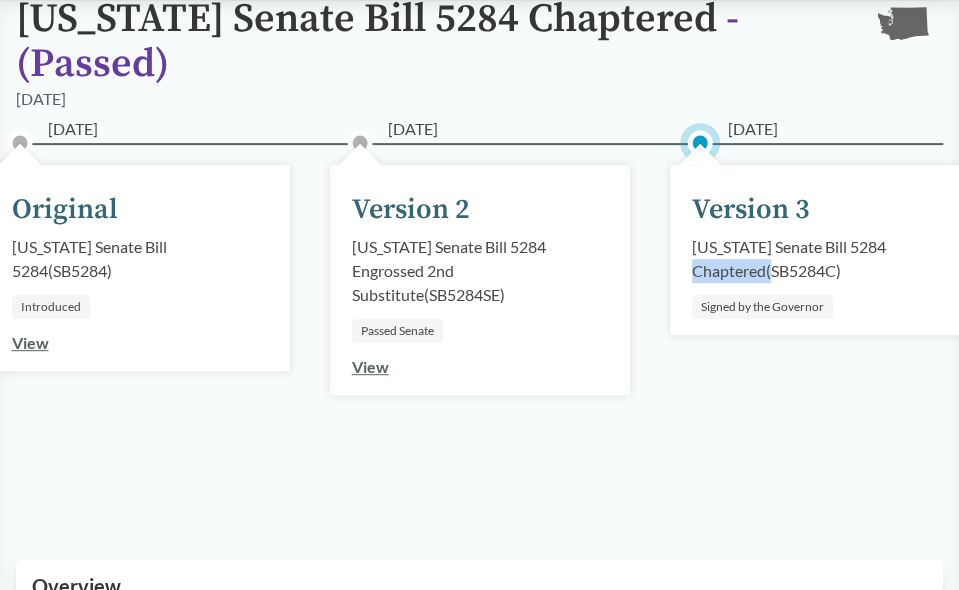 click on "[DATE] Version 3 [US_STATE] Senate Bill 5284 Chaptered  ( SB5284C ) Signed by the Governor" at bounding box center (820, 250) 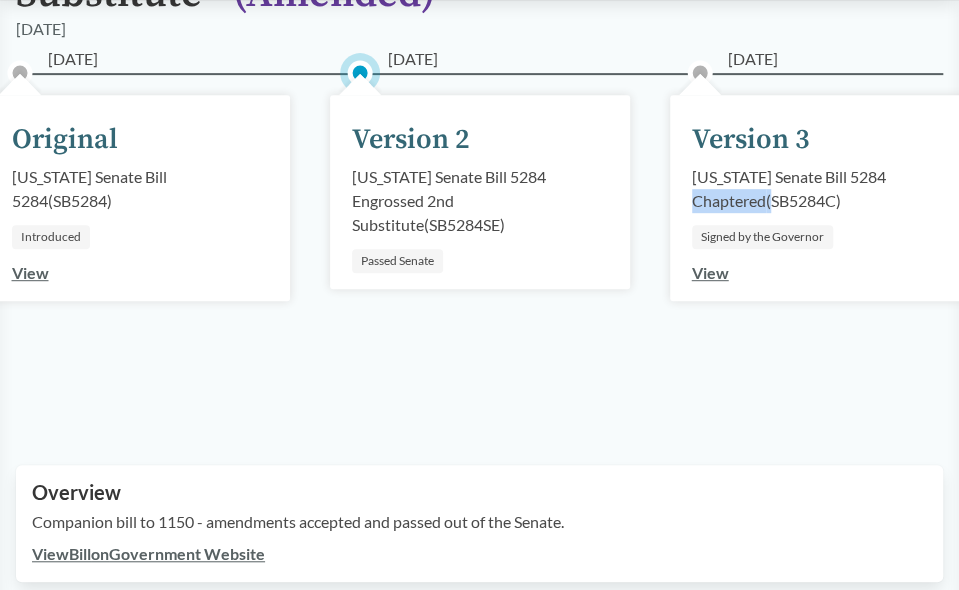 scroll, scrollTop: 300, scrollLeft: 0, axis: vertical 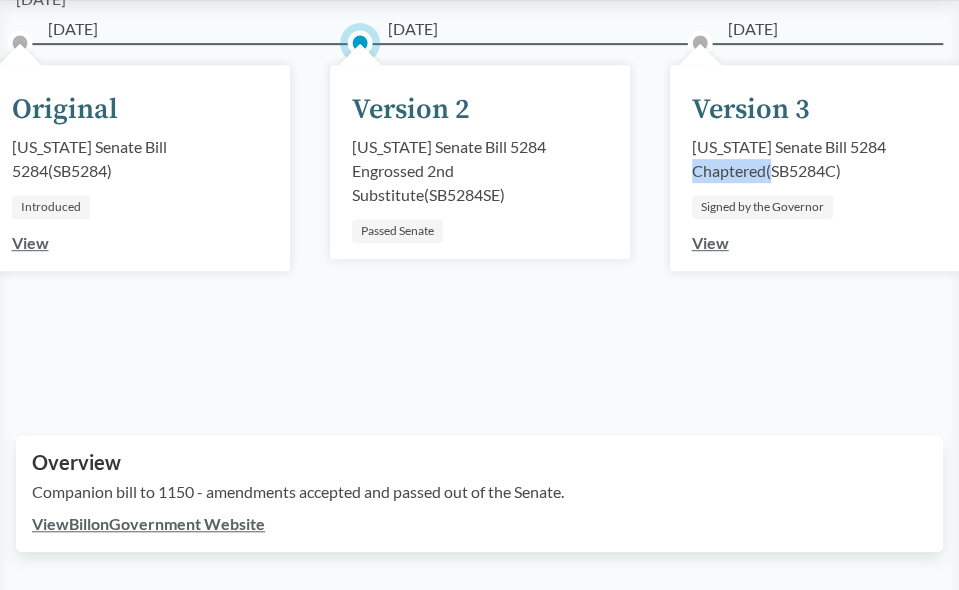 click on "View" at bounding box center [710, 242] 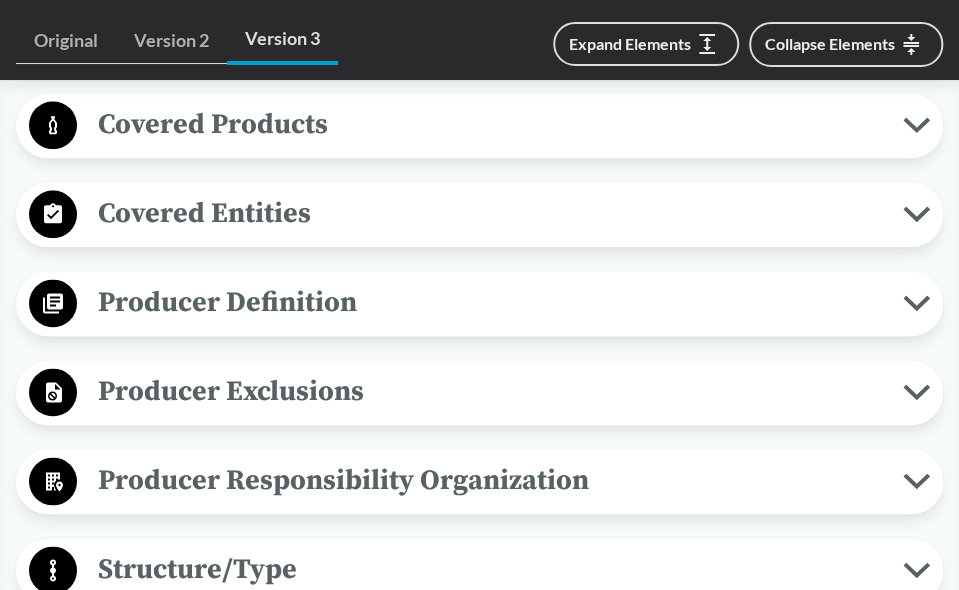 scroll, scrollTop: 800, scrollLeft: 0, axis: vertical 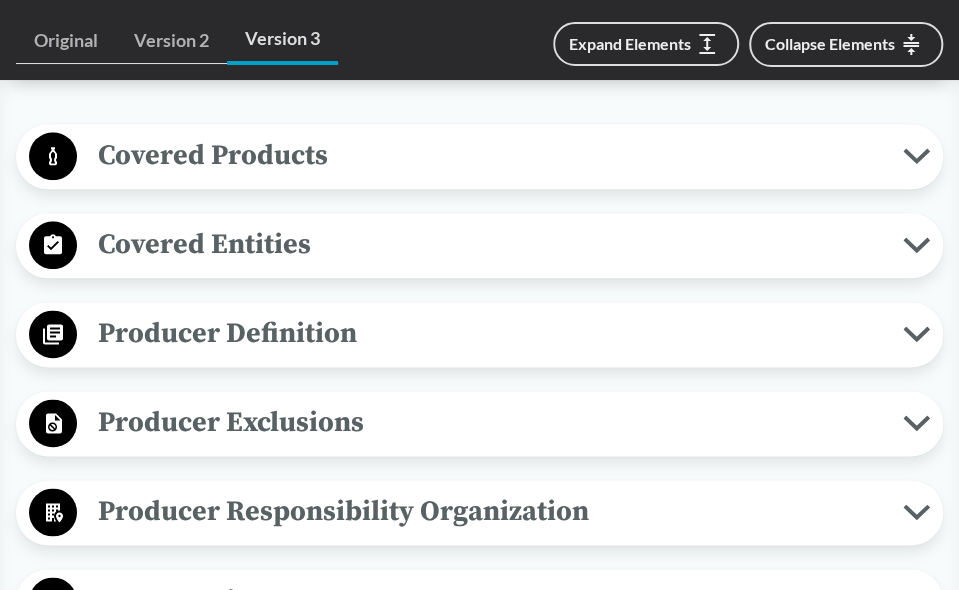 click 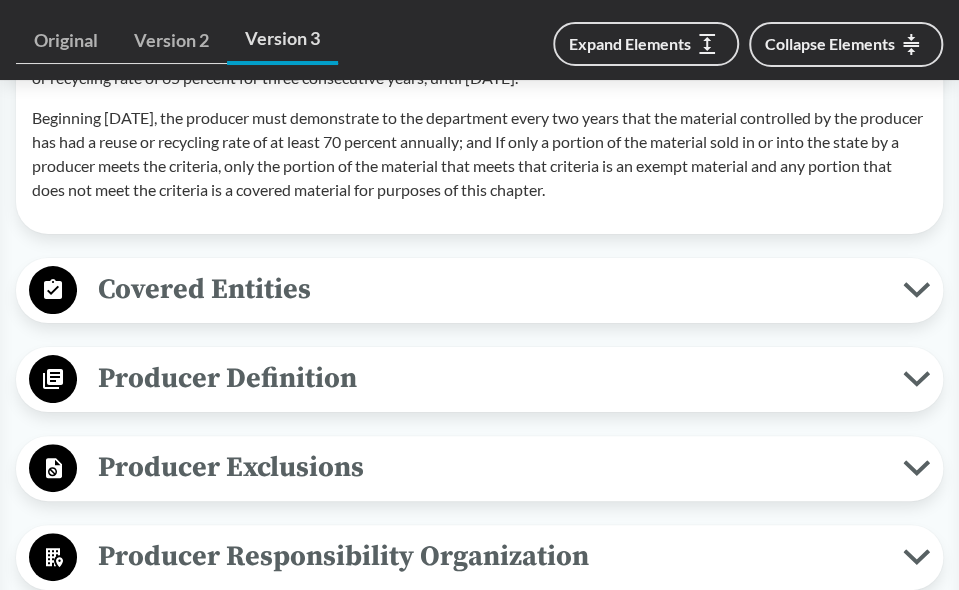 scroll, scrollTop: 2900, scrollLeft: 0, axis: vertical 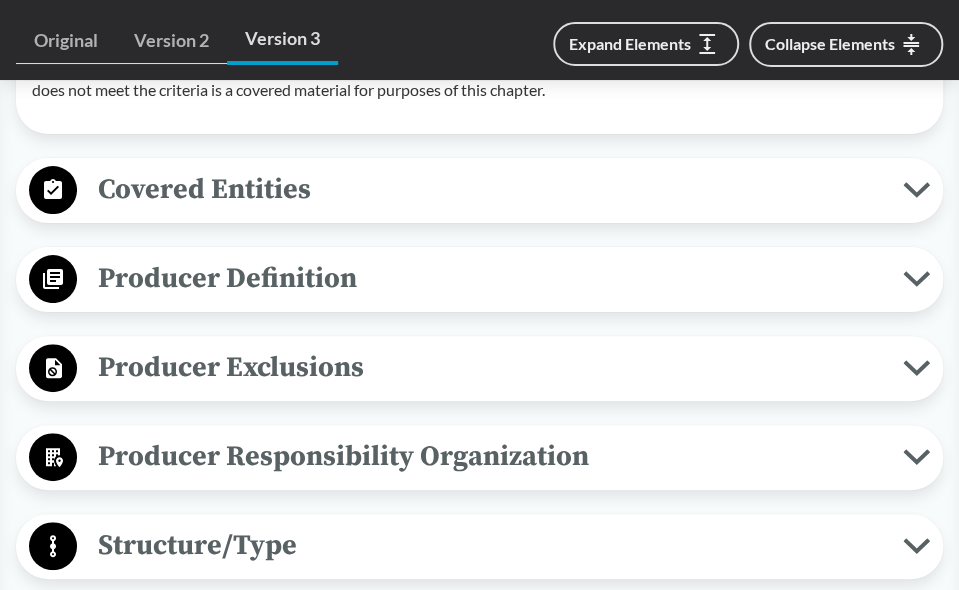 click 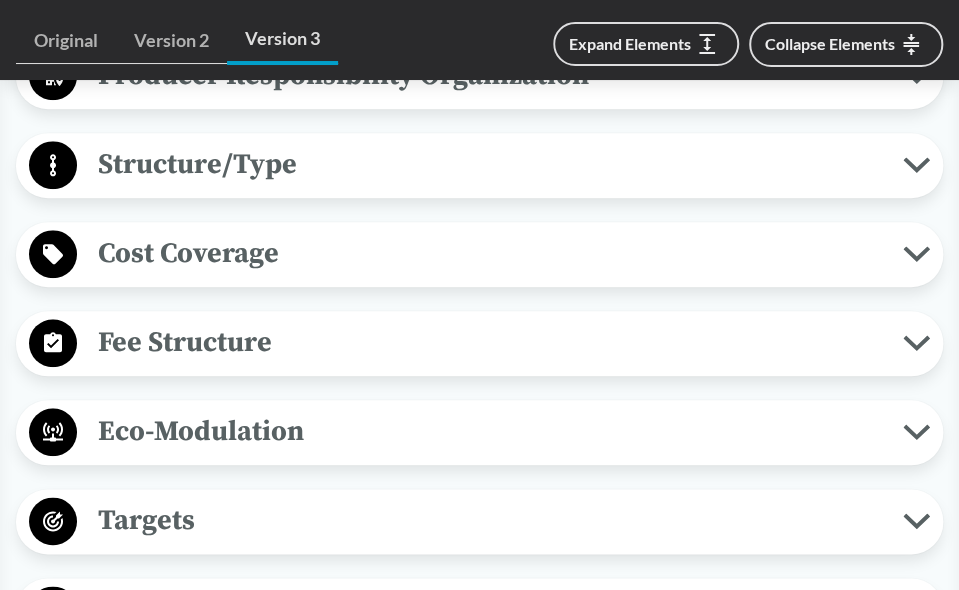 scroll, scrollTop: 3500, scrollLeft: 0, axis: vertical 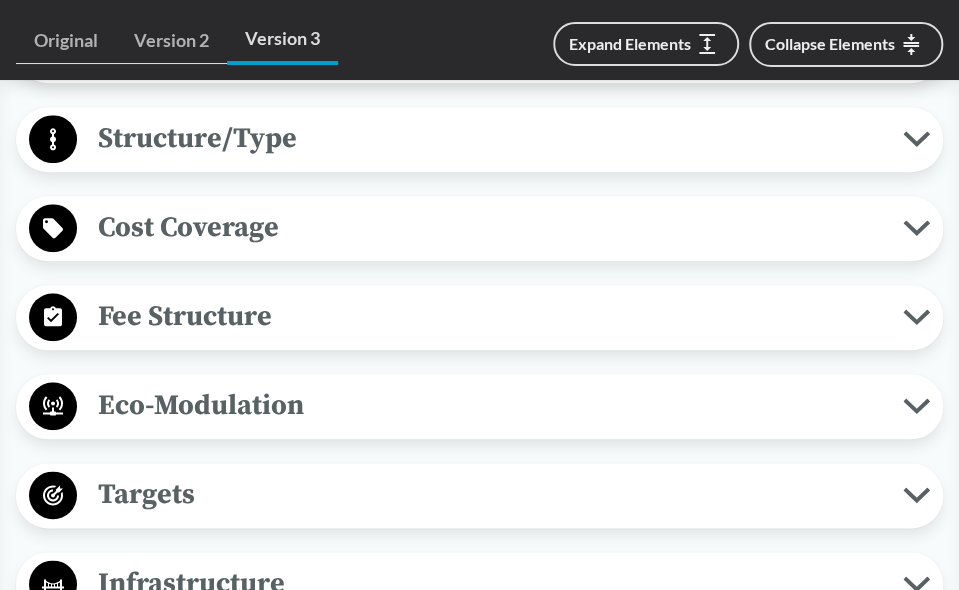 click 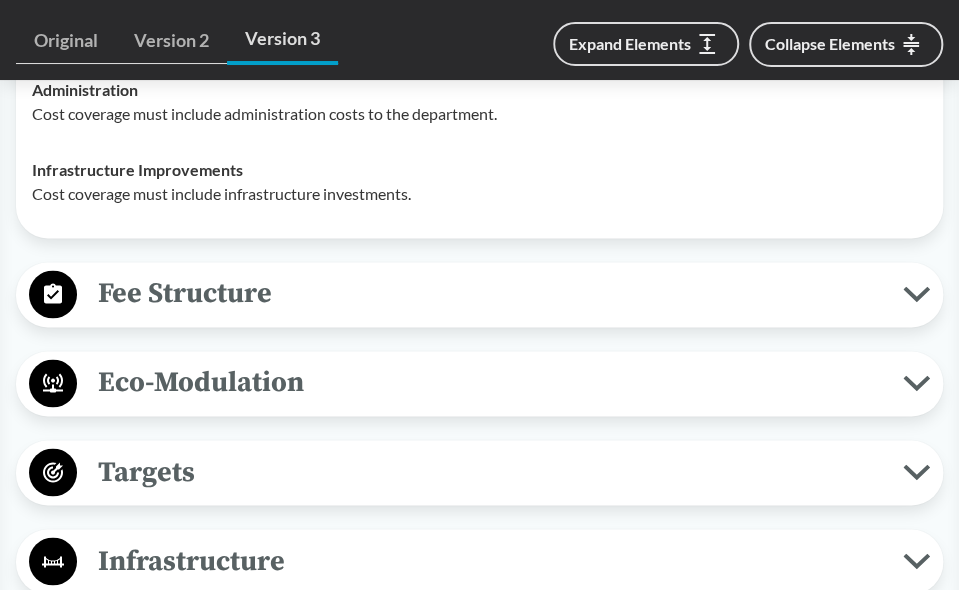 scroll, scrollTop: 4000, scrollLeft: 0, axis: vertical 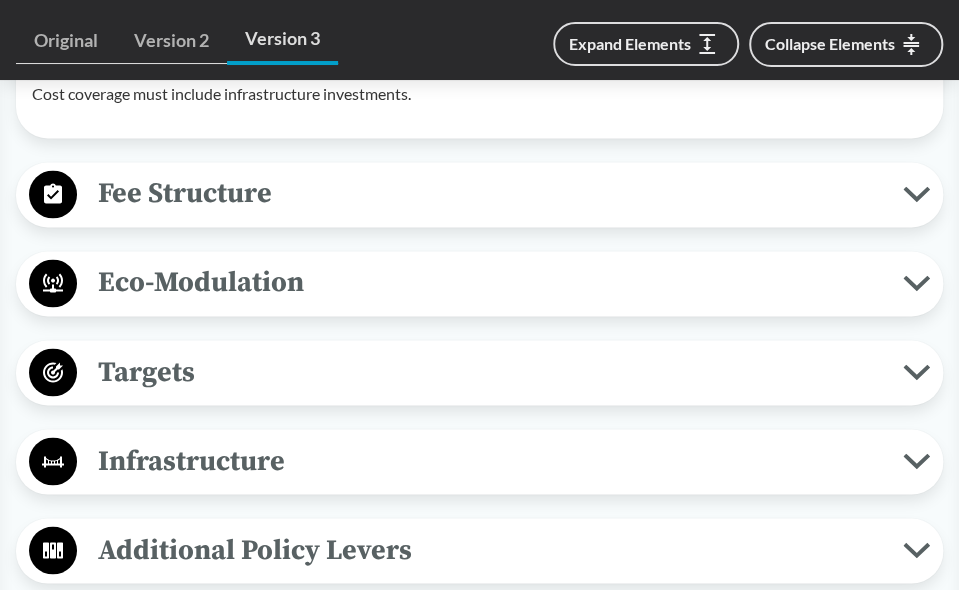 click 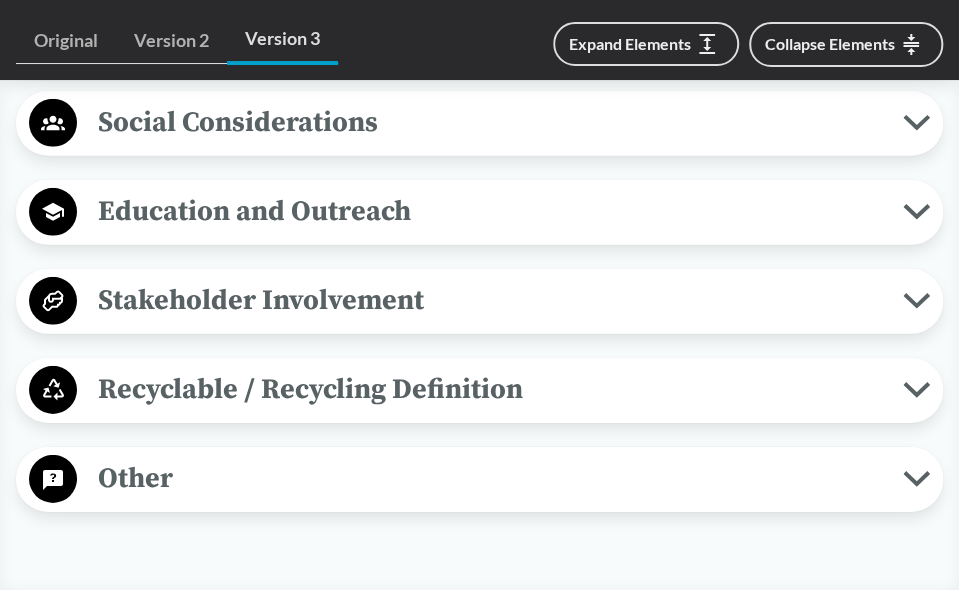 scroll, scrollTop: 5100, scrollLeft: 0, axis: vertical 